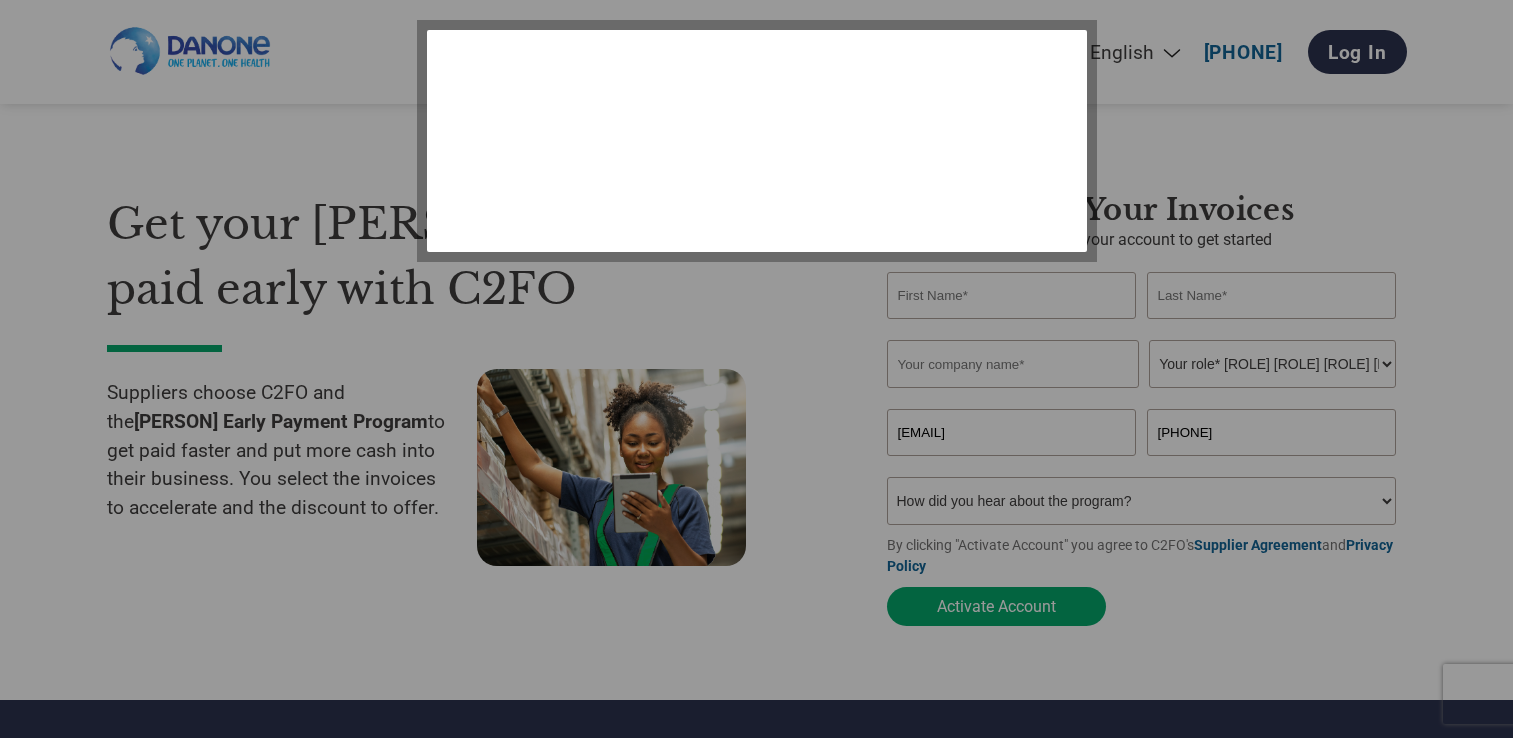 scroll, scrollTop: 0, scrollLeft: 0, axis: both 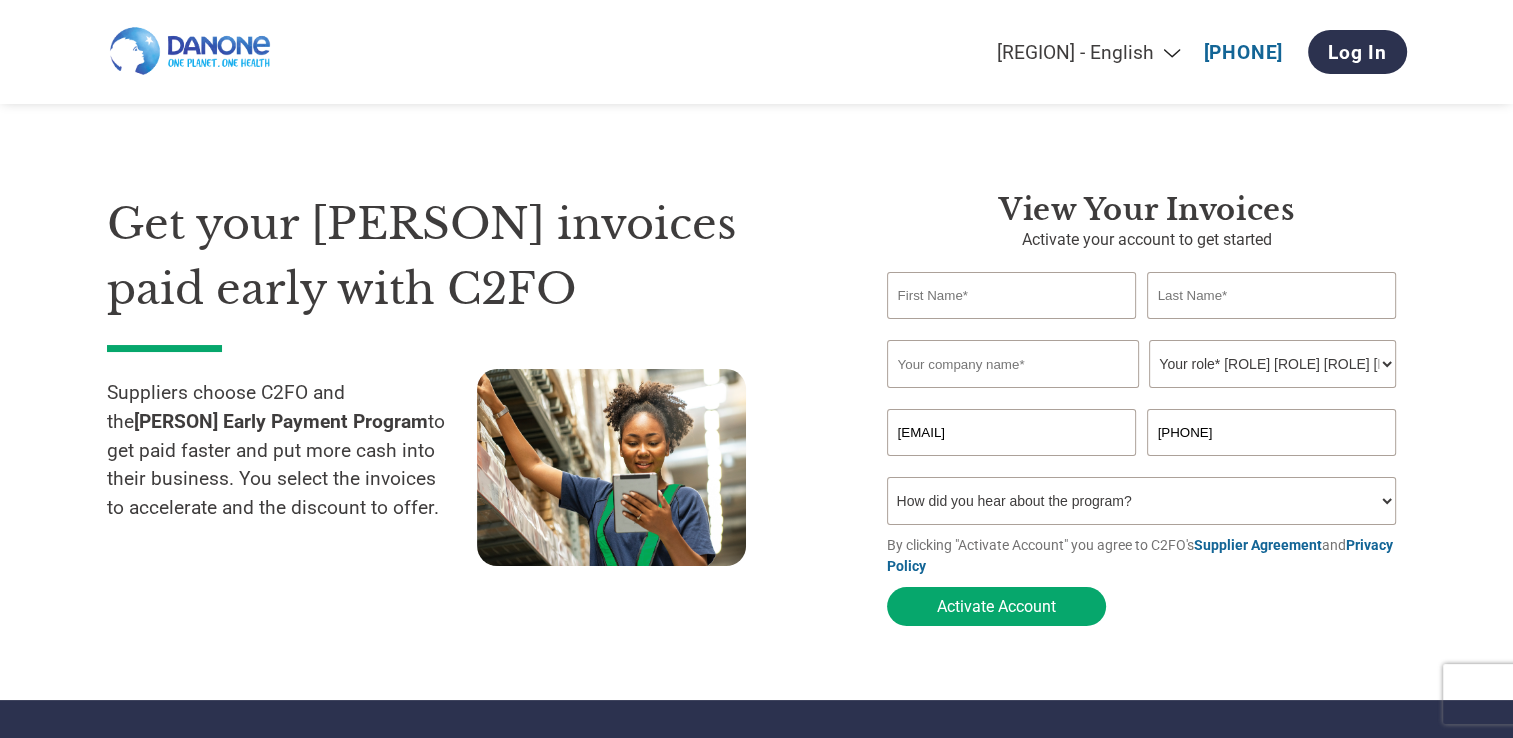 click at bounding box center [1012, 295] 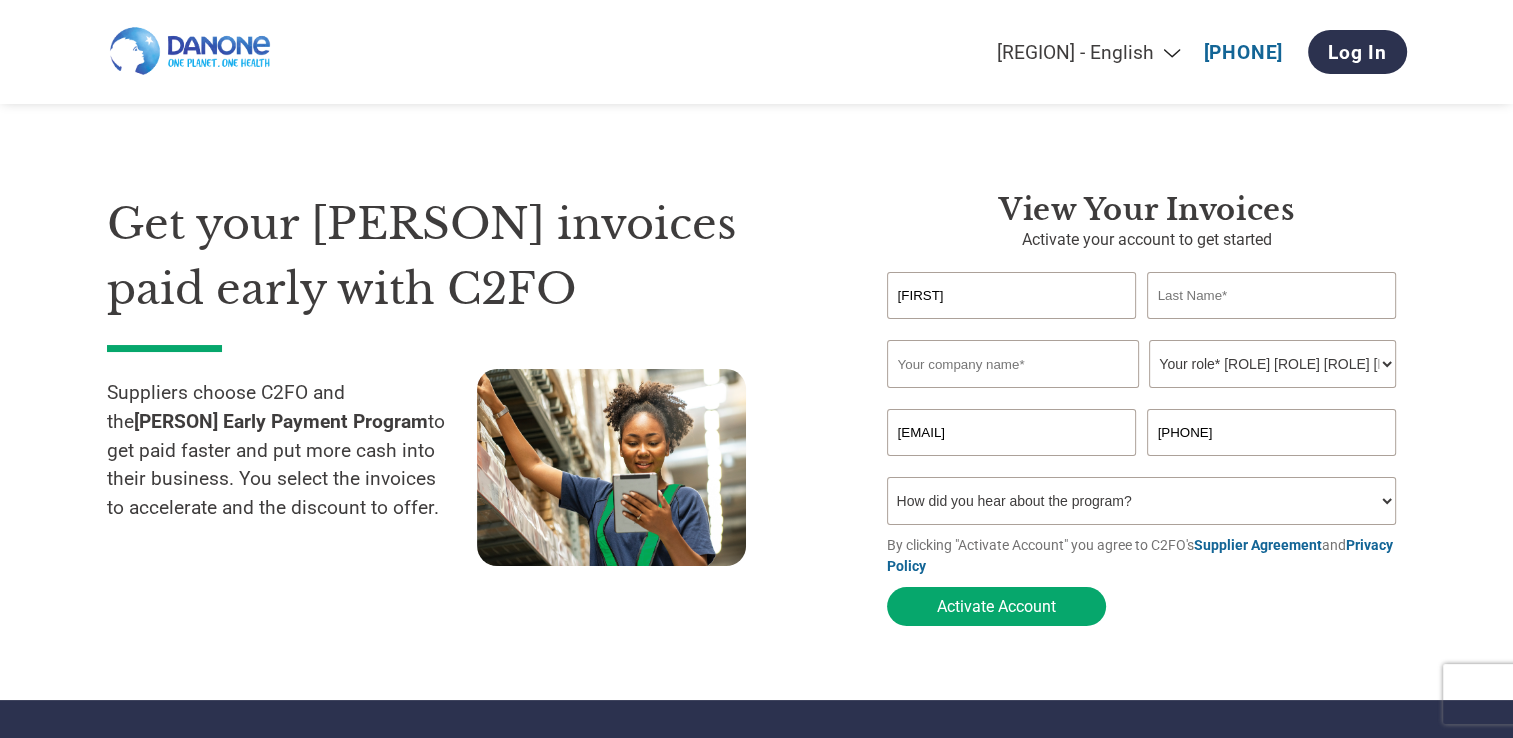 type on "[FIRST]" 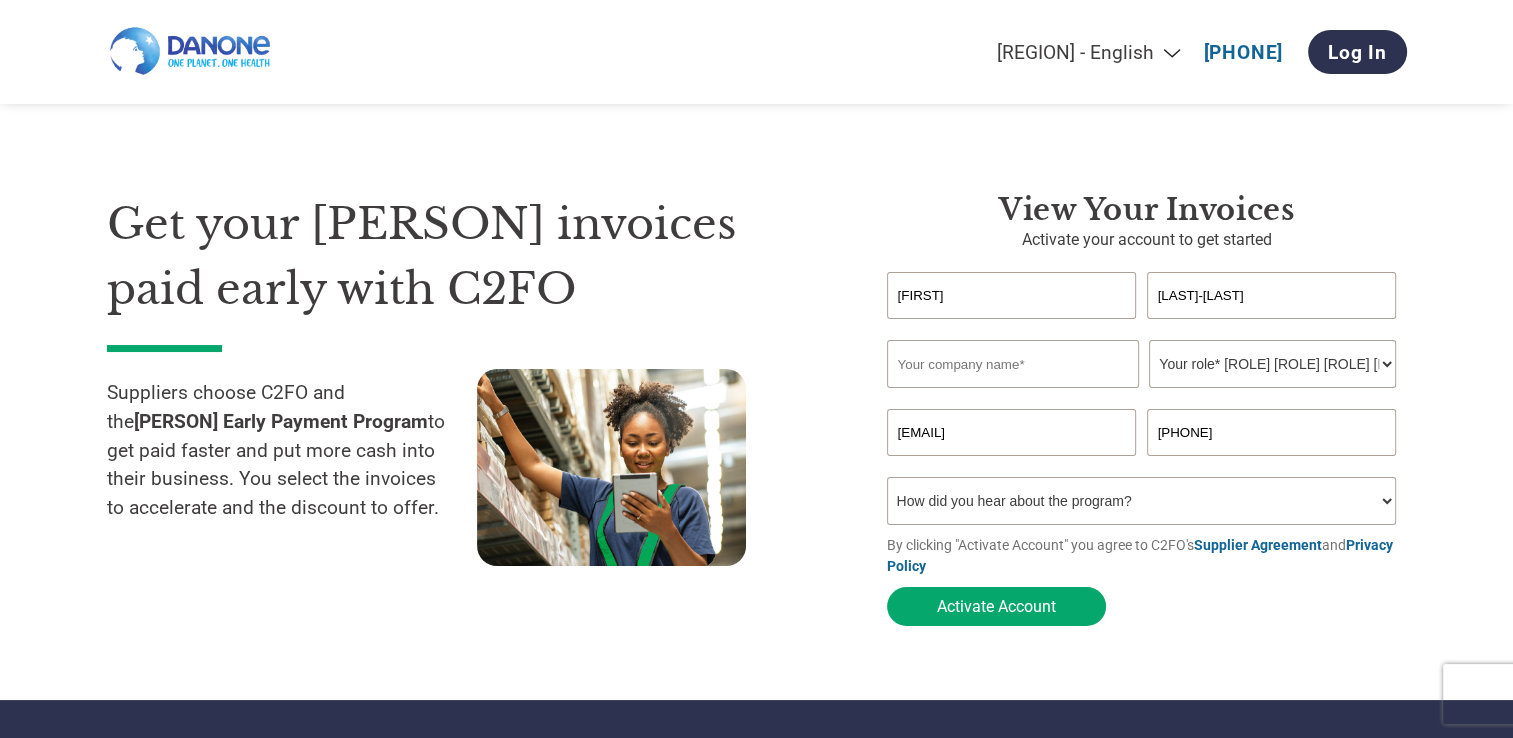 type on "[LAST]-[LAST]" 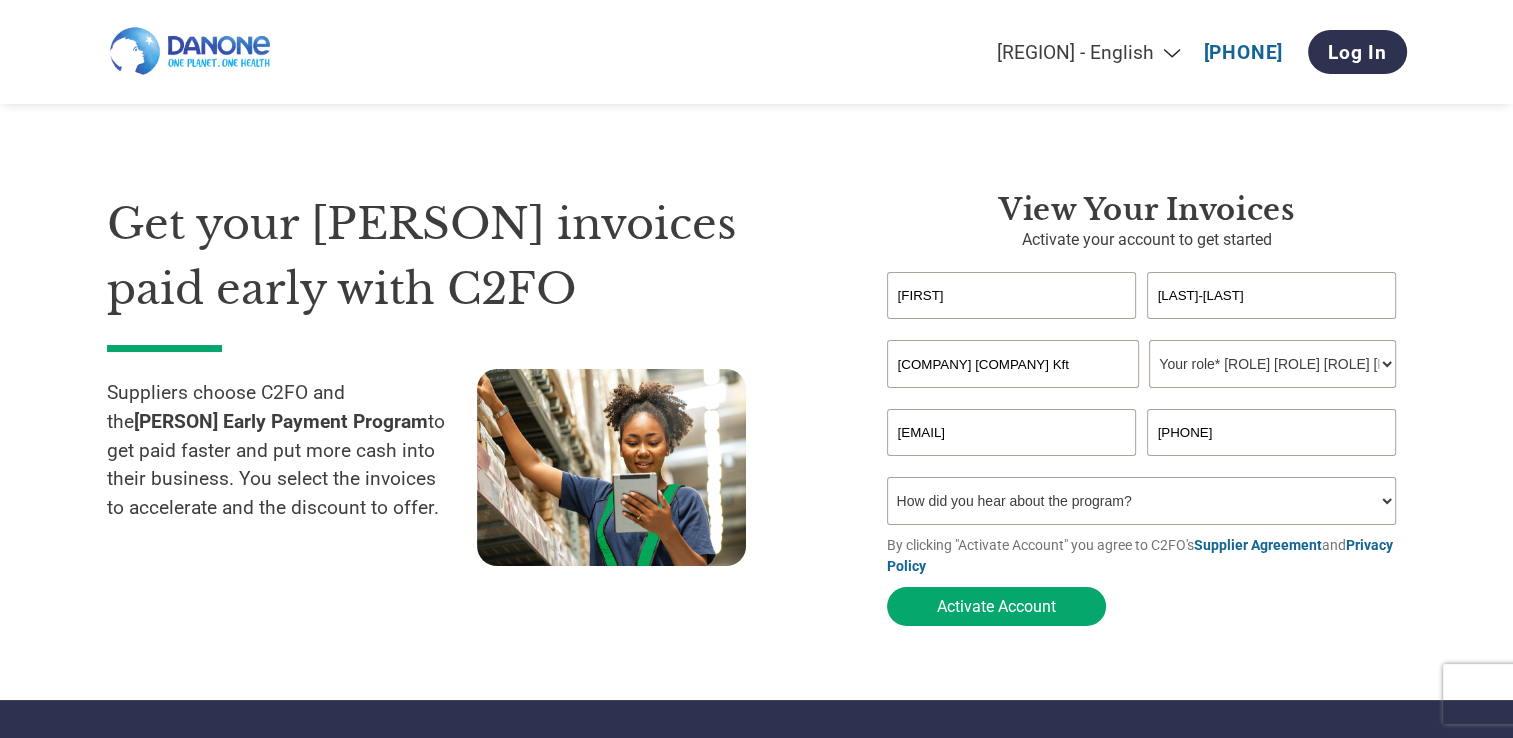 type on "[COMPANY] [COMPANY] Kft" 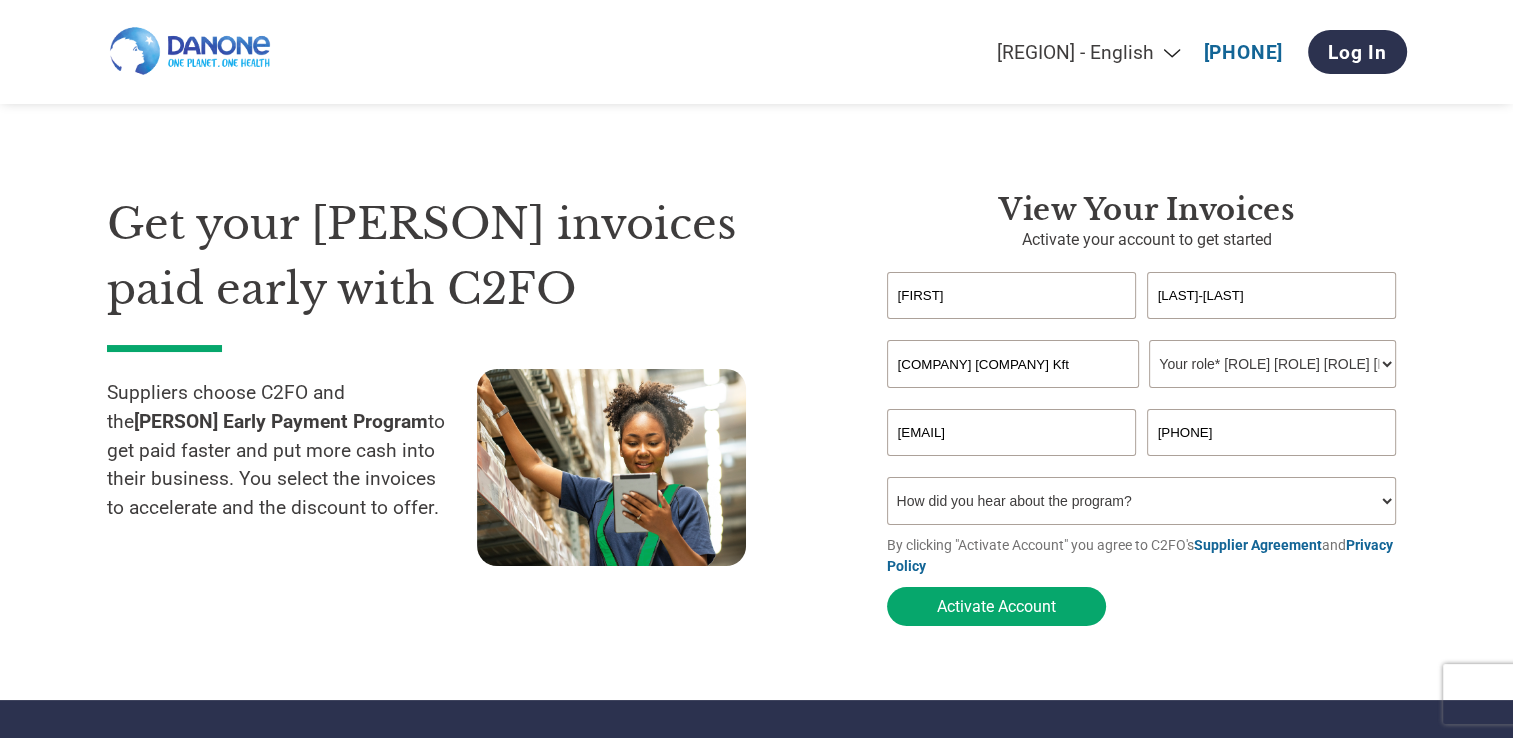 select on "FINANCE_DIRECTOR" 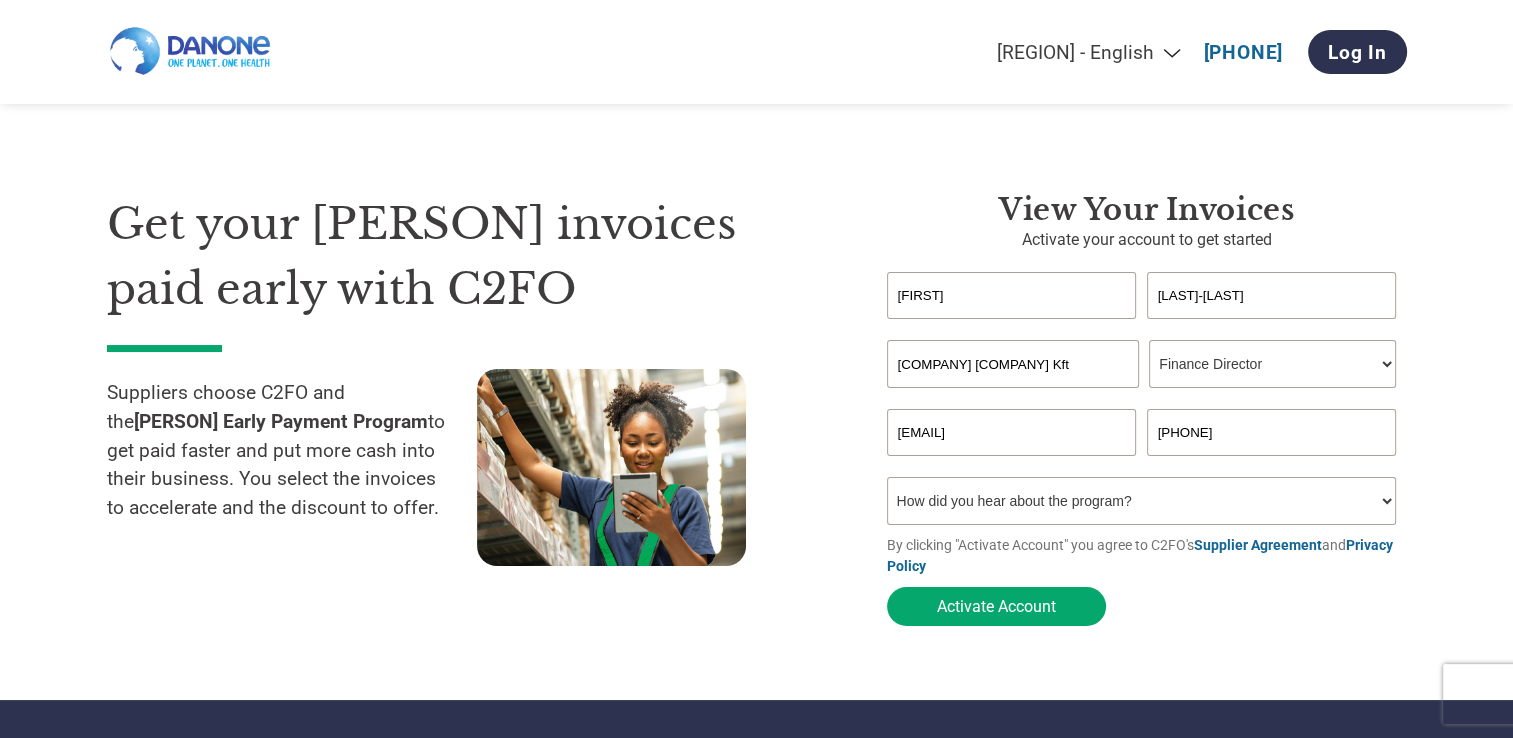 click on "Your role* [ROLE] [ROLE] [ROLE] [ROLE] [ROLE] [ROLE] [ROLE] [ROLE] [ROLE] [ROLE] [ROLE] [ROLE]" at bounding box center [1272, 364] 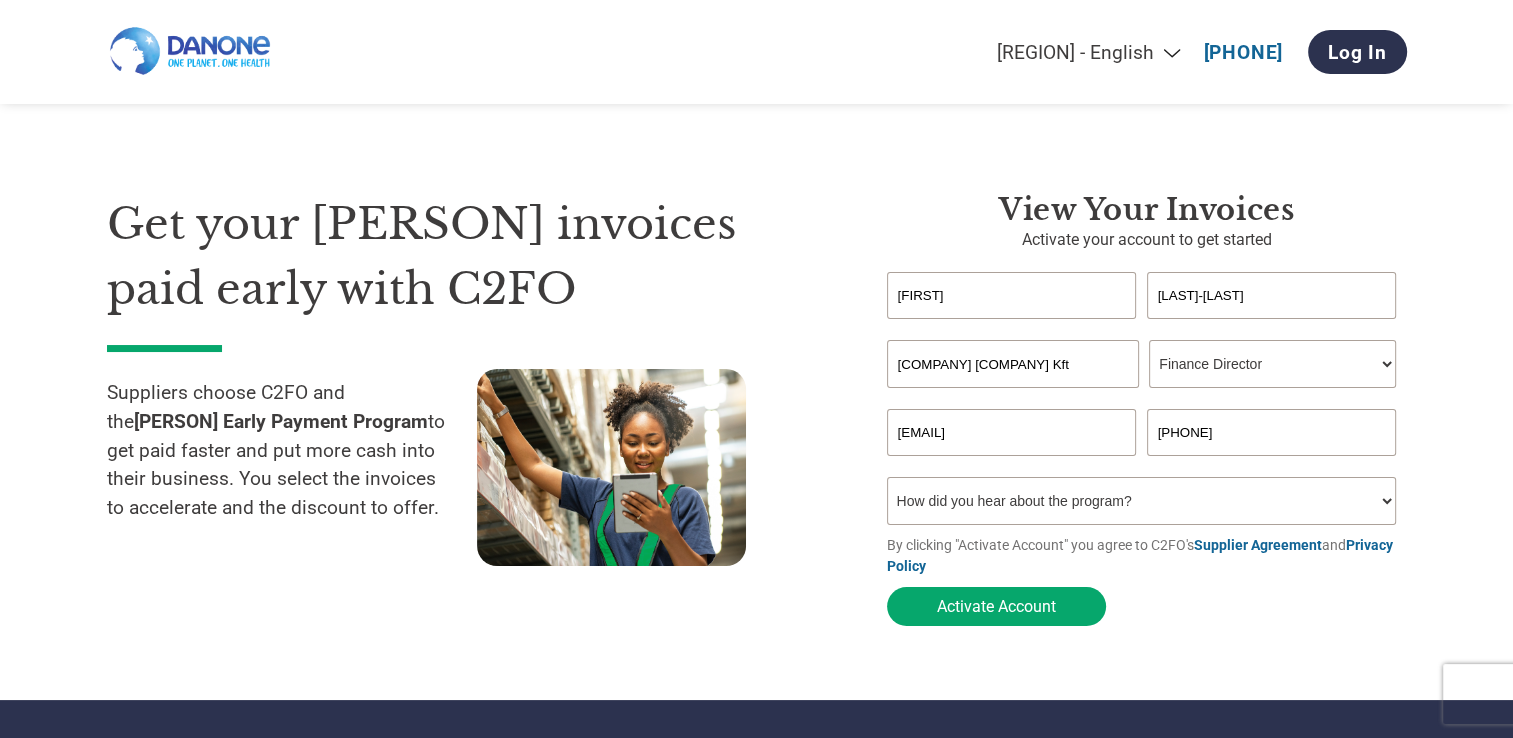 type on "[EMAIL]" 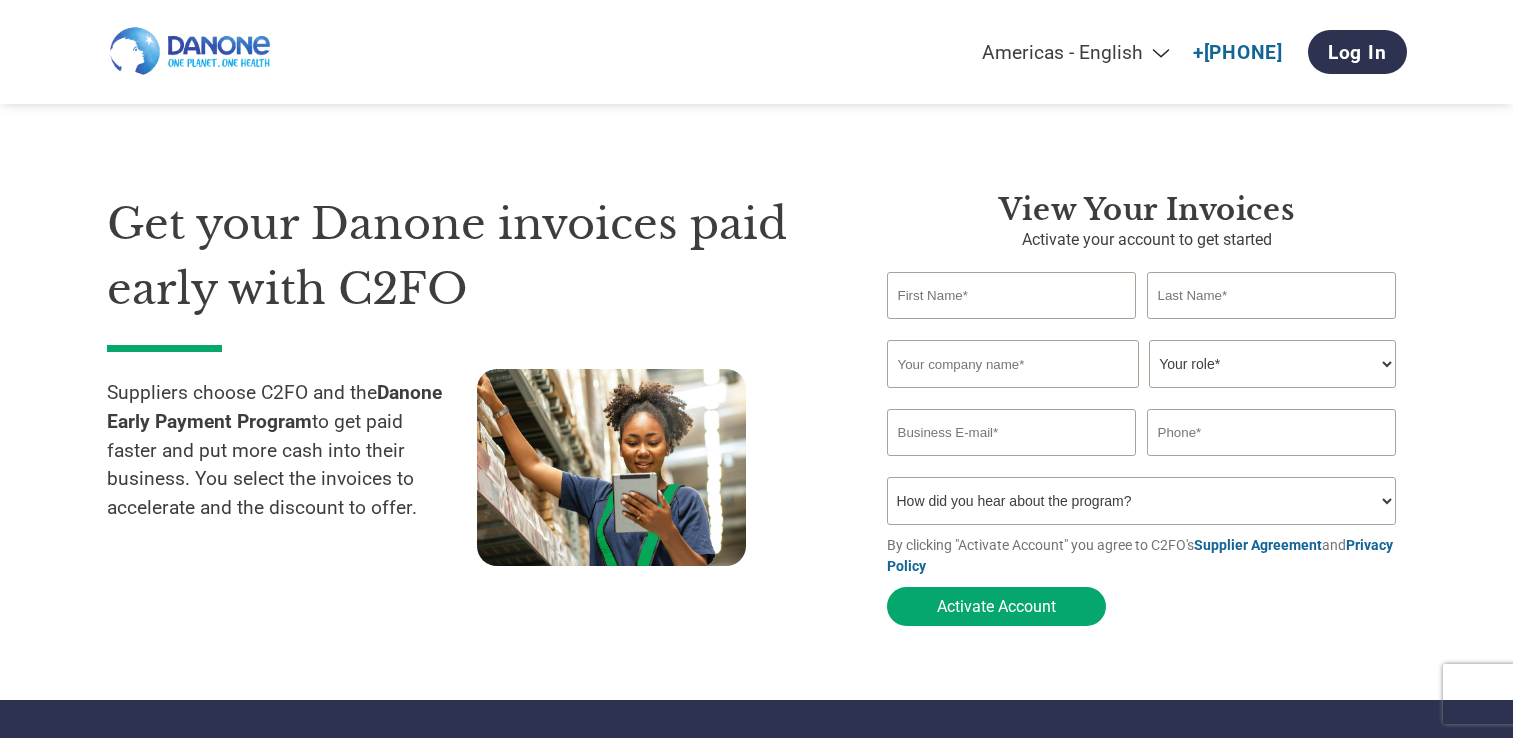 scroll, scrollTop: 0, scrollLeft: 0, axis: both 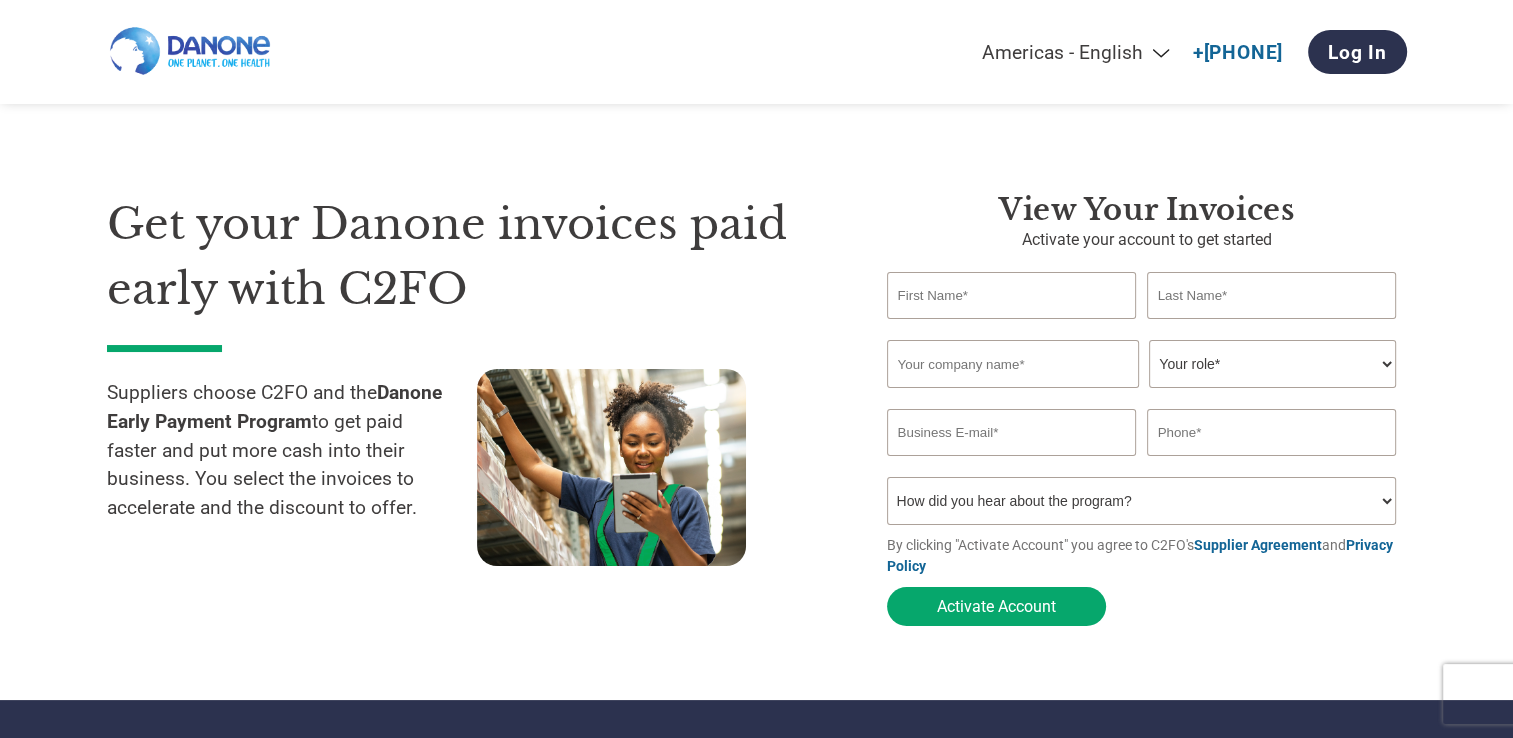 click at bounding box center [1012, 295] 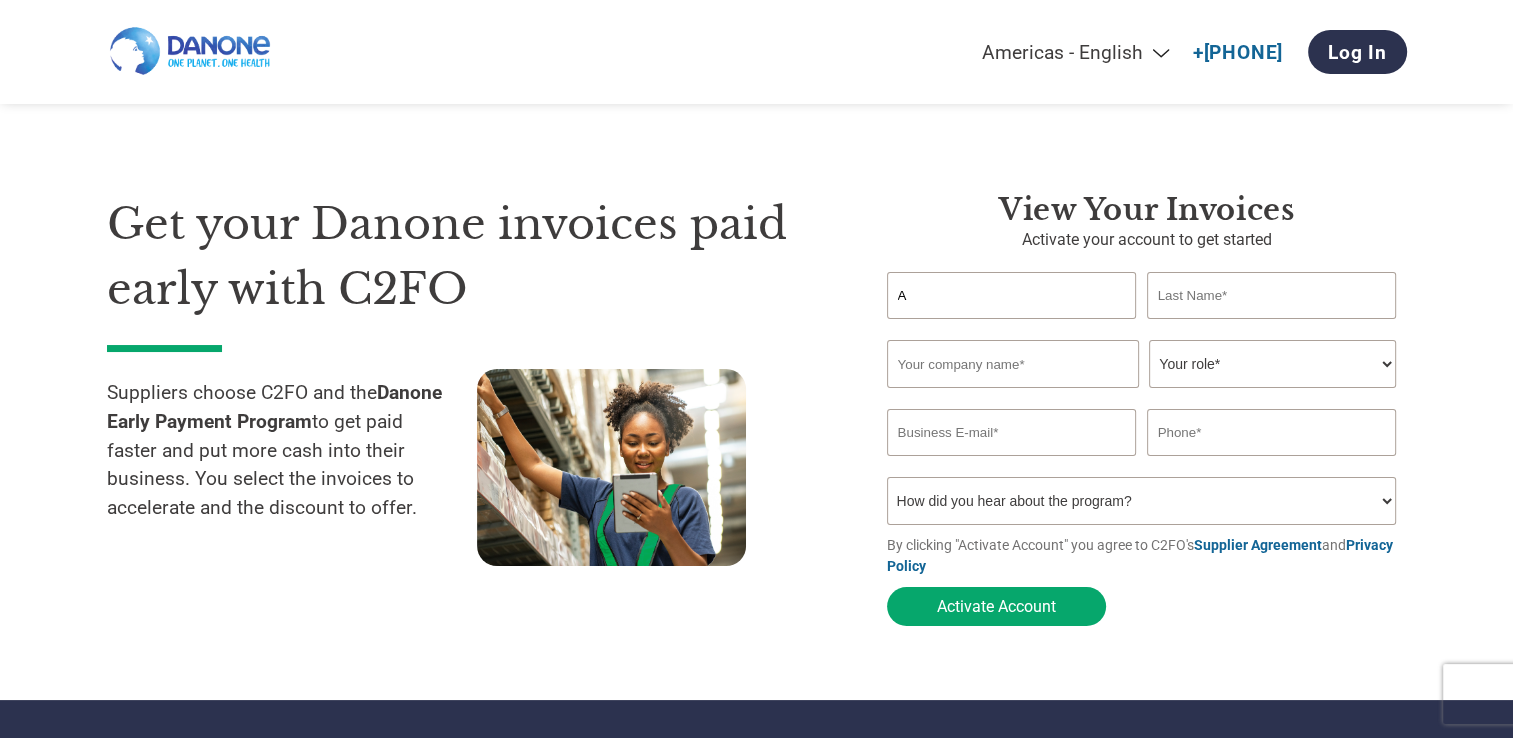 type on "[EMAIL]" 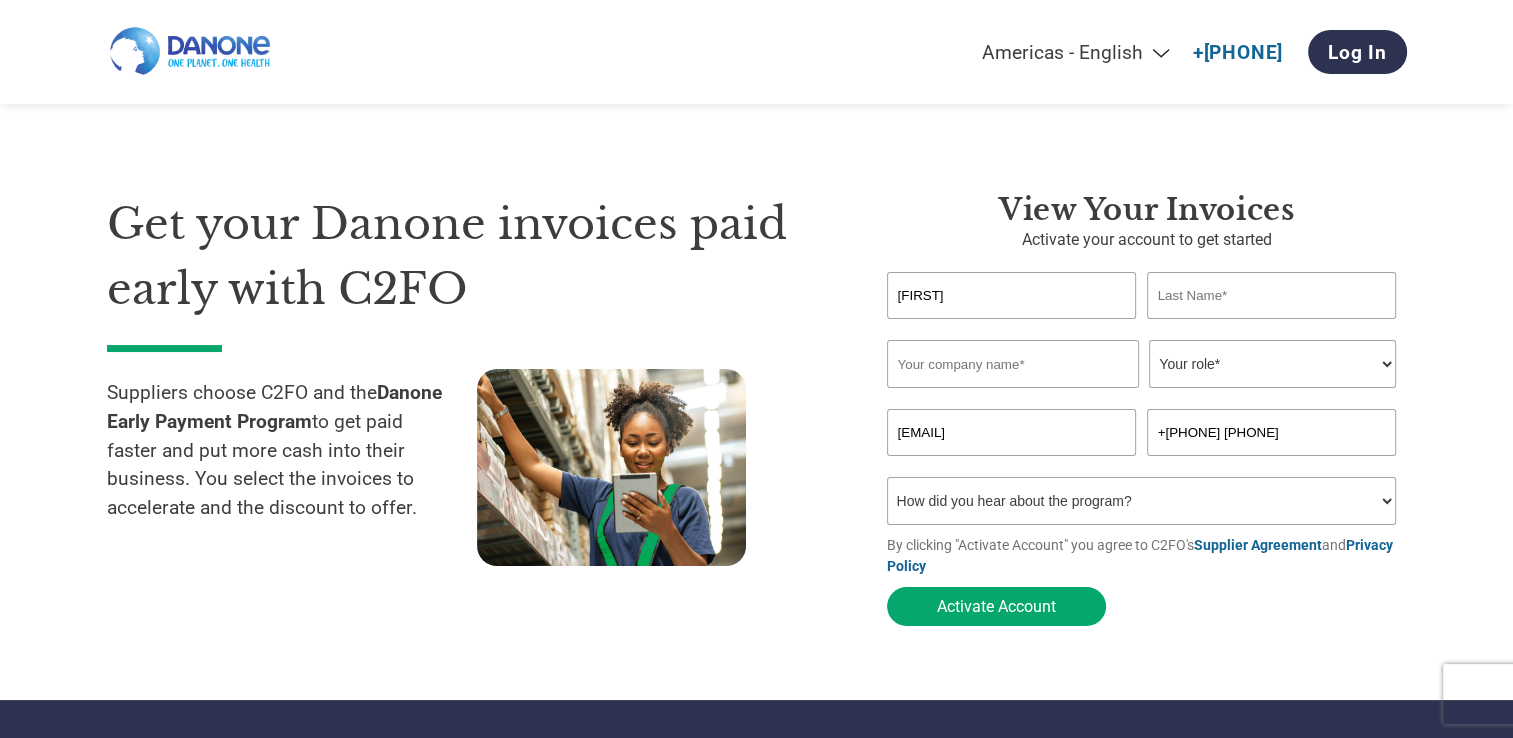 type on "[FIRST]" 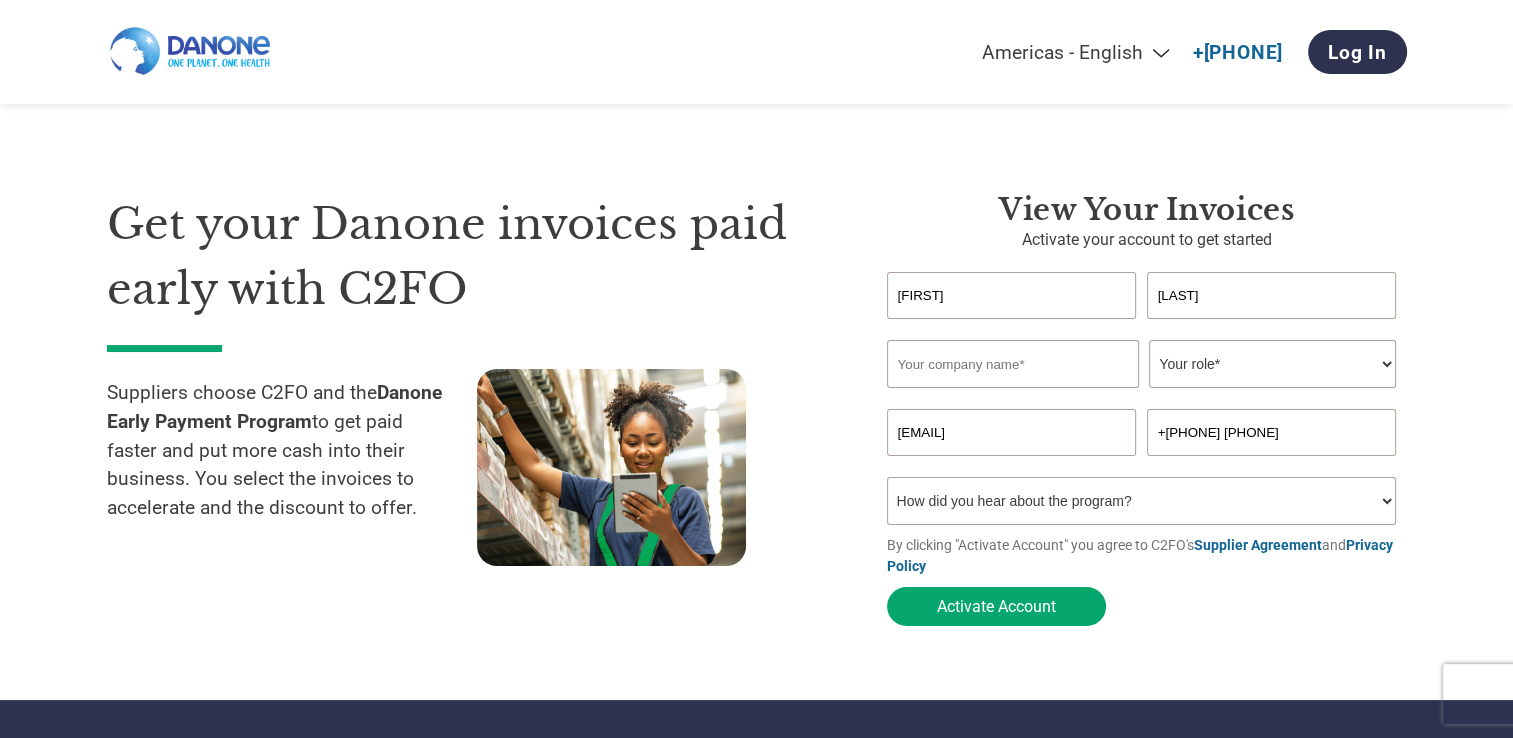 type on "[LAST]" 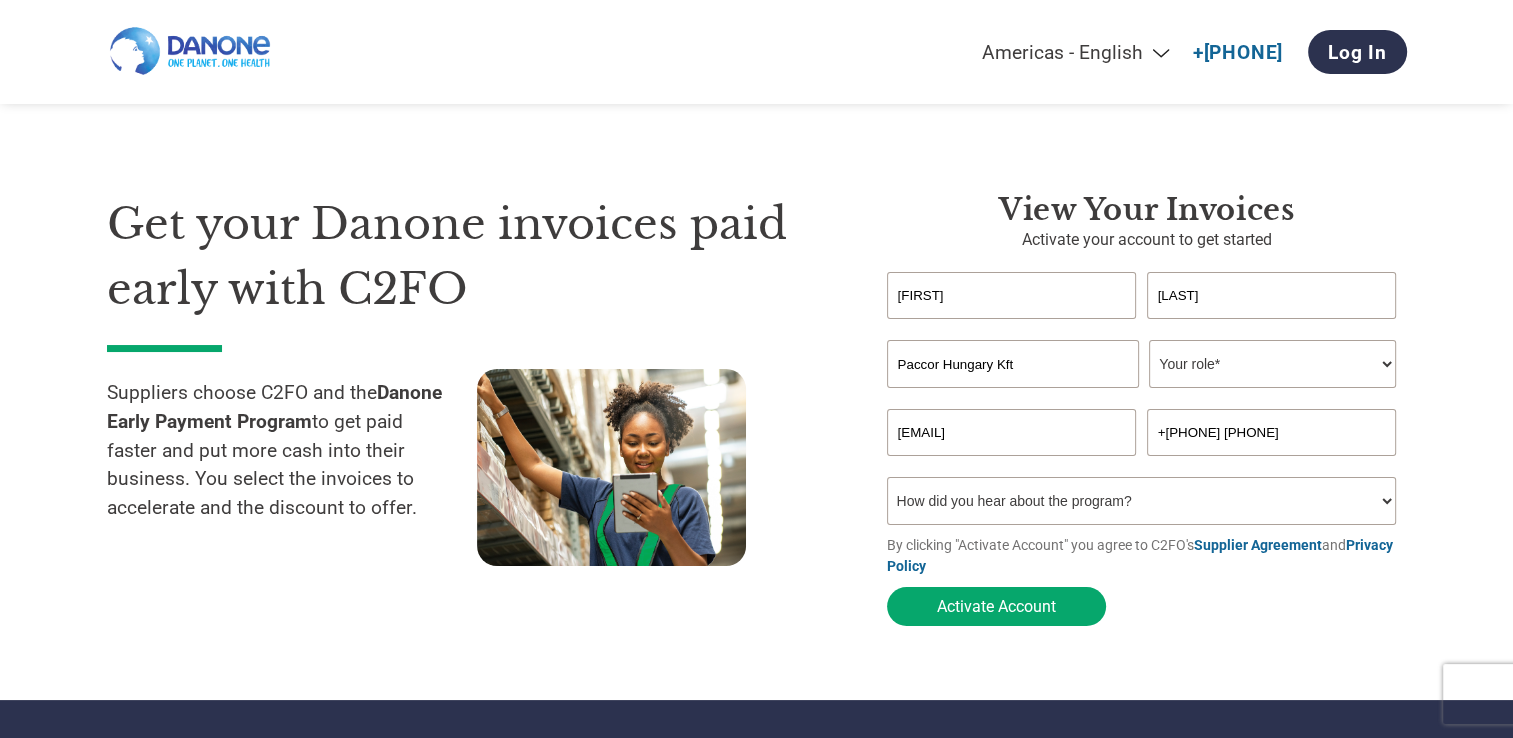type on "Paccor Hungary Kft" 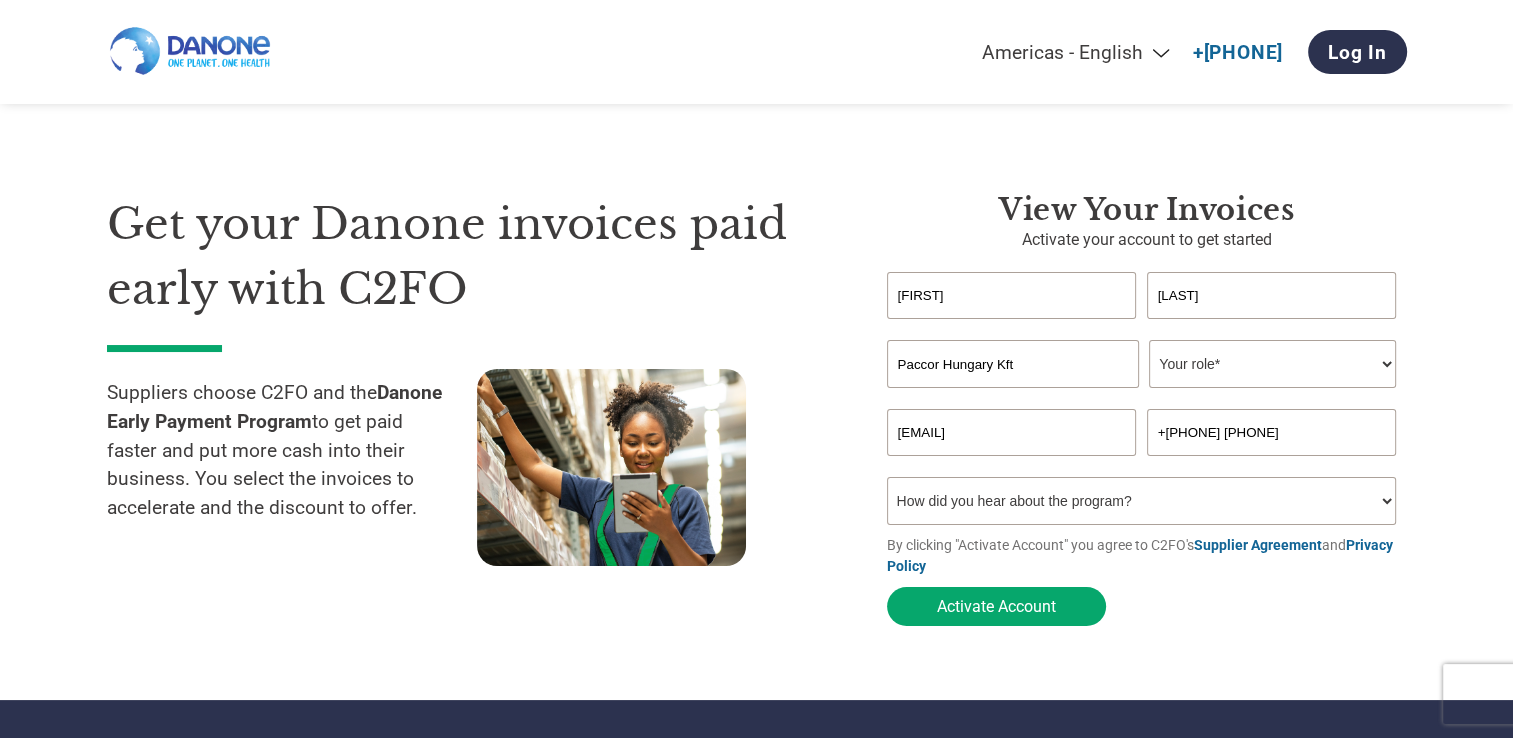 click on "Your role* CFO Controller Credit Manager Finance Director Treasurer CEO President Owner/Founder Accounting Bookkeeper Accounts Receivable Office Manager Other" at bounding box center (1272, 364) 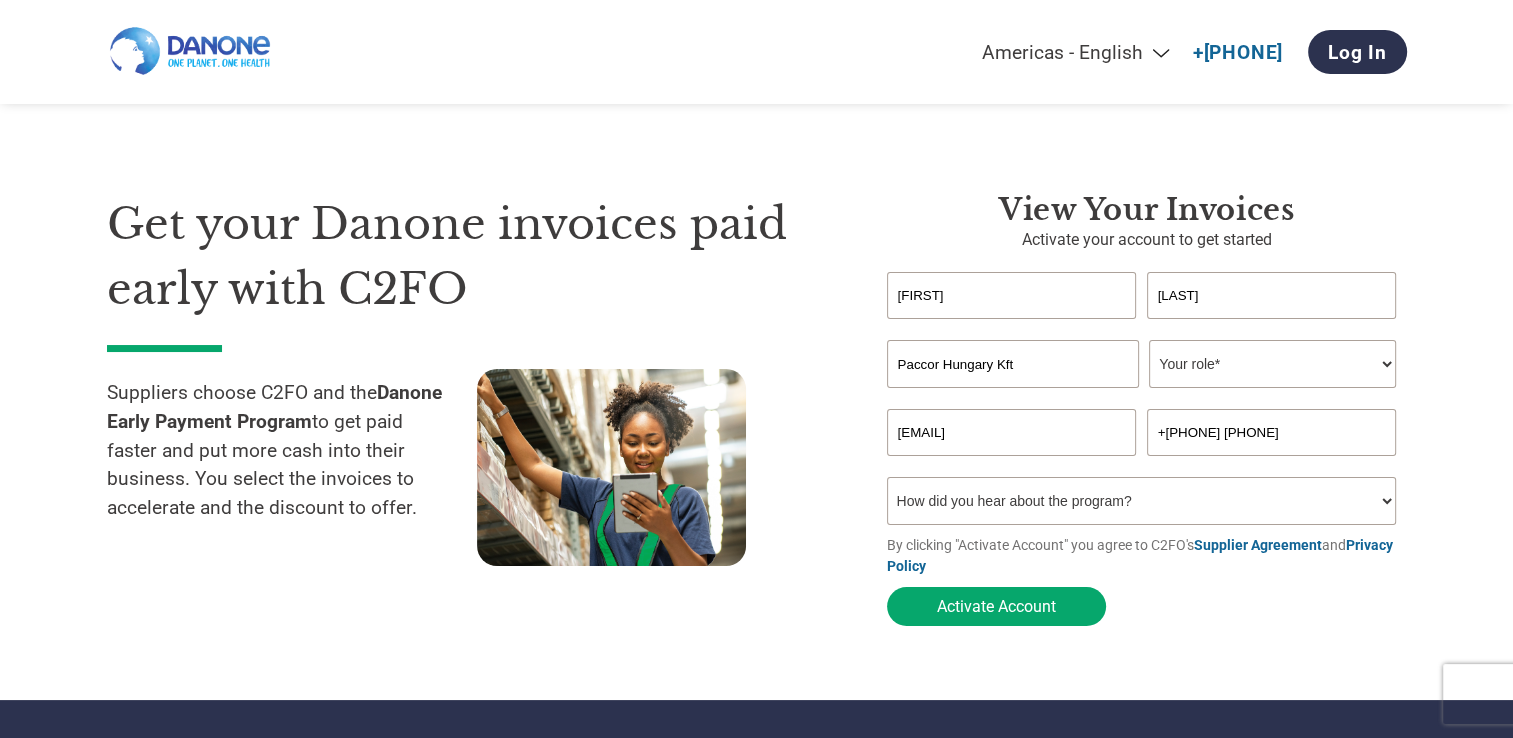select on "FINANCE_DIRECTOR" 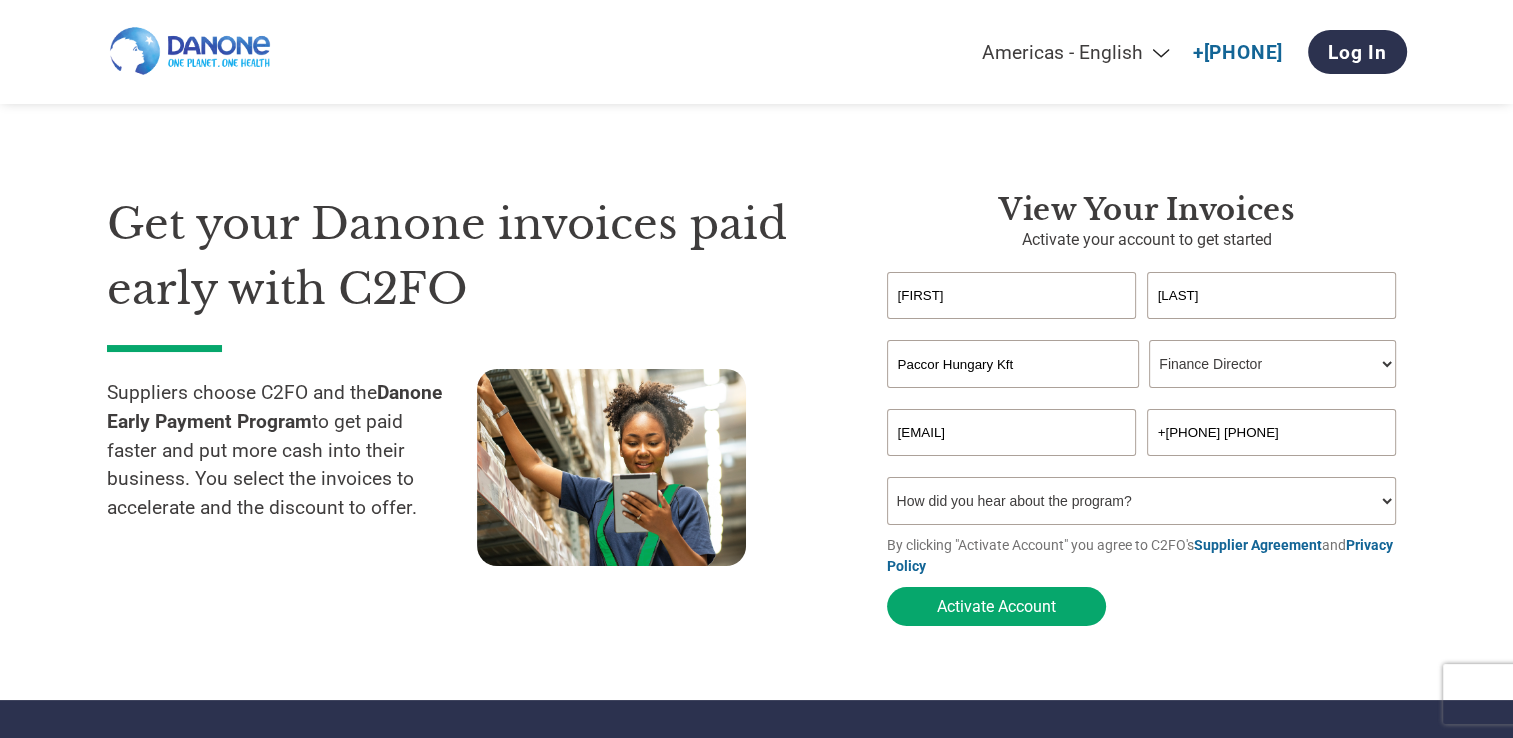 click on "Your role* CFO Controller Credit Manager Finance Director Treasurer CEO President Owner/Founder Accounting Bookkeeper Accounts Receivable Office Manager Other" at bounding box center [1272, 364] 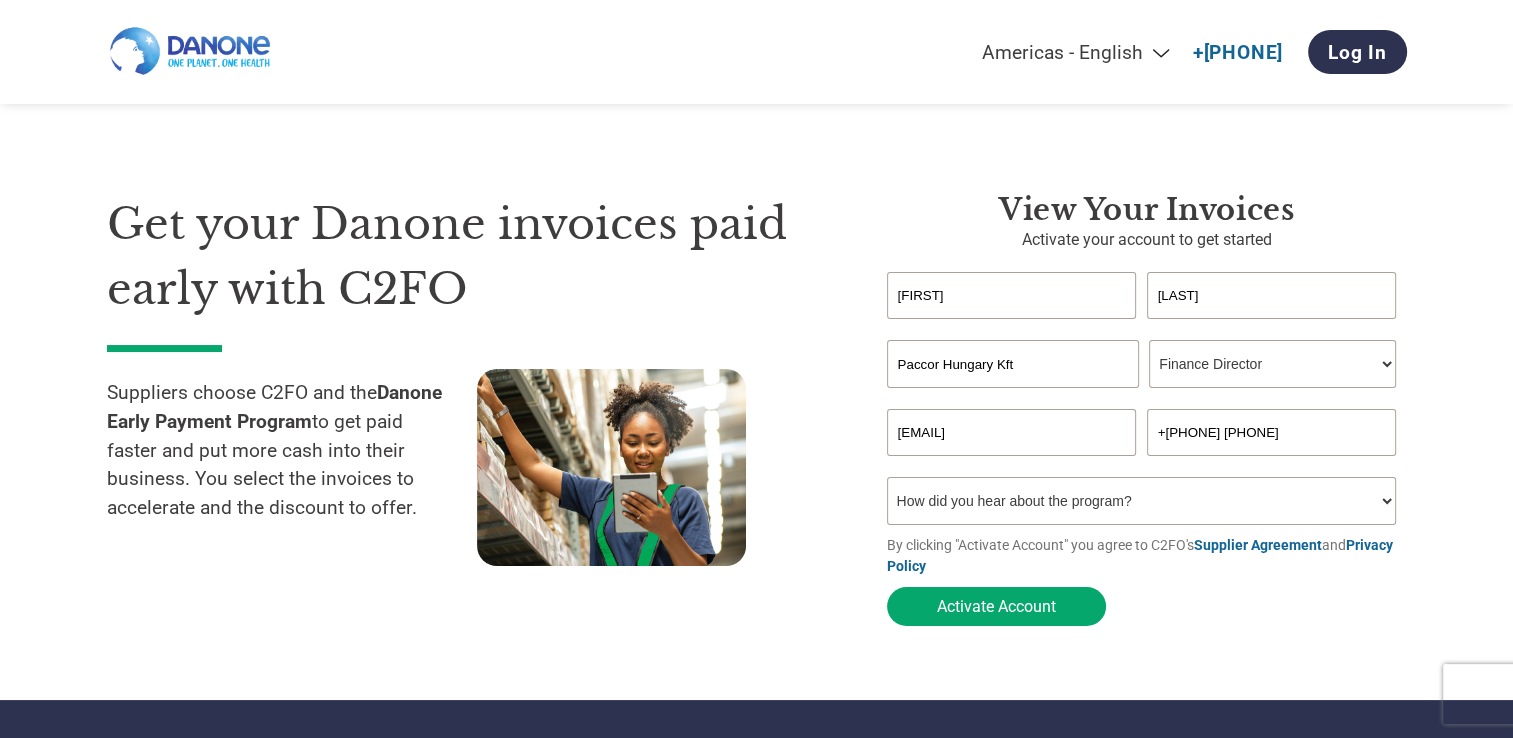 click on "How did you hear about the program? Received a letter Email Social Media Online Search Family/Friend/Acquaintance At an event Other" at bounding box center [1142, 501] 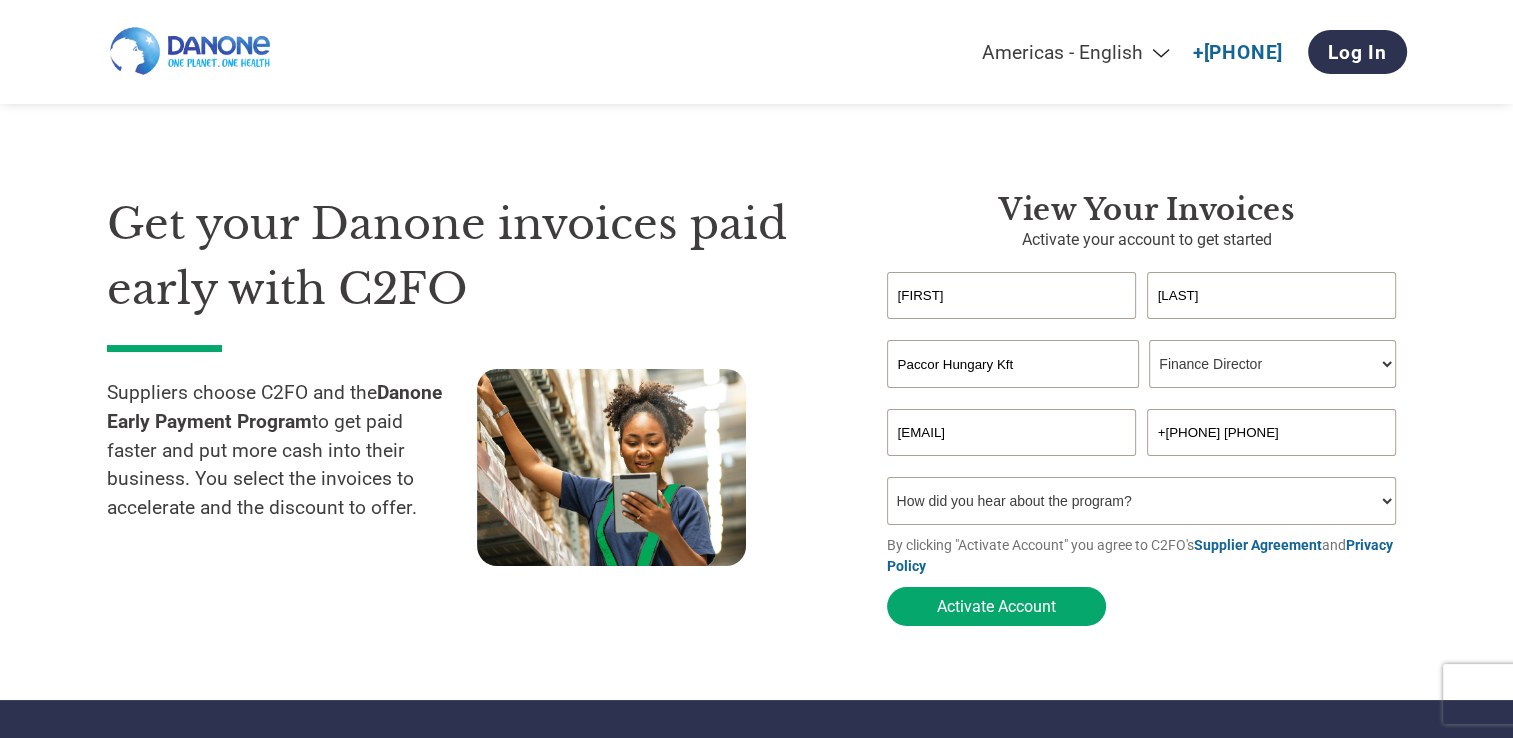 select on "Received a Letter" 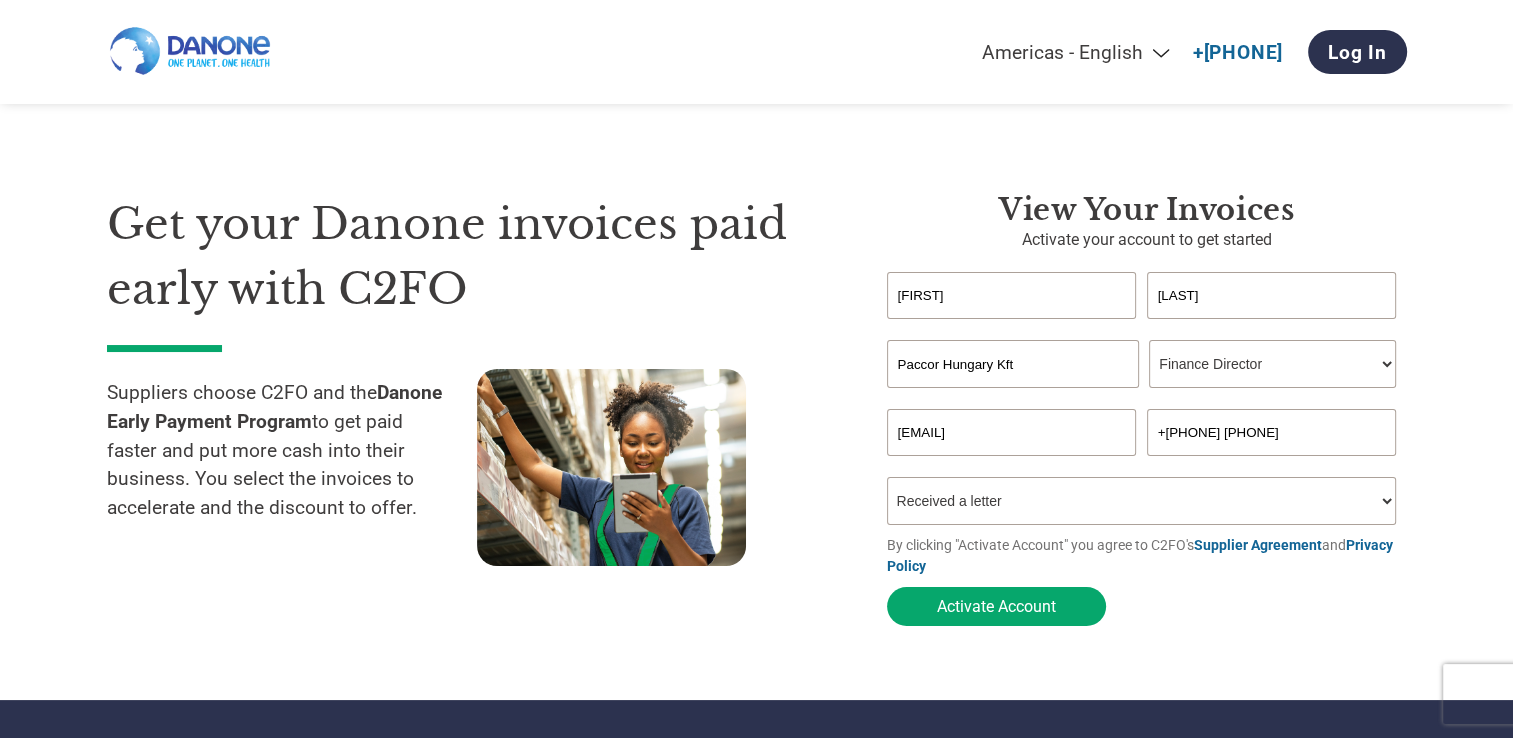 click on "How did you hear about the program? Received a letter Email Social Media Online Search Family/Friend/Acquaintance At an event Other" at bounding box center [1142, 501] 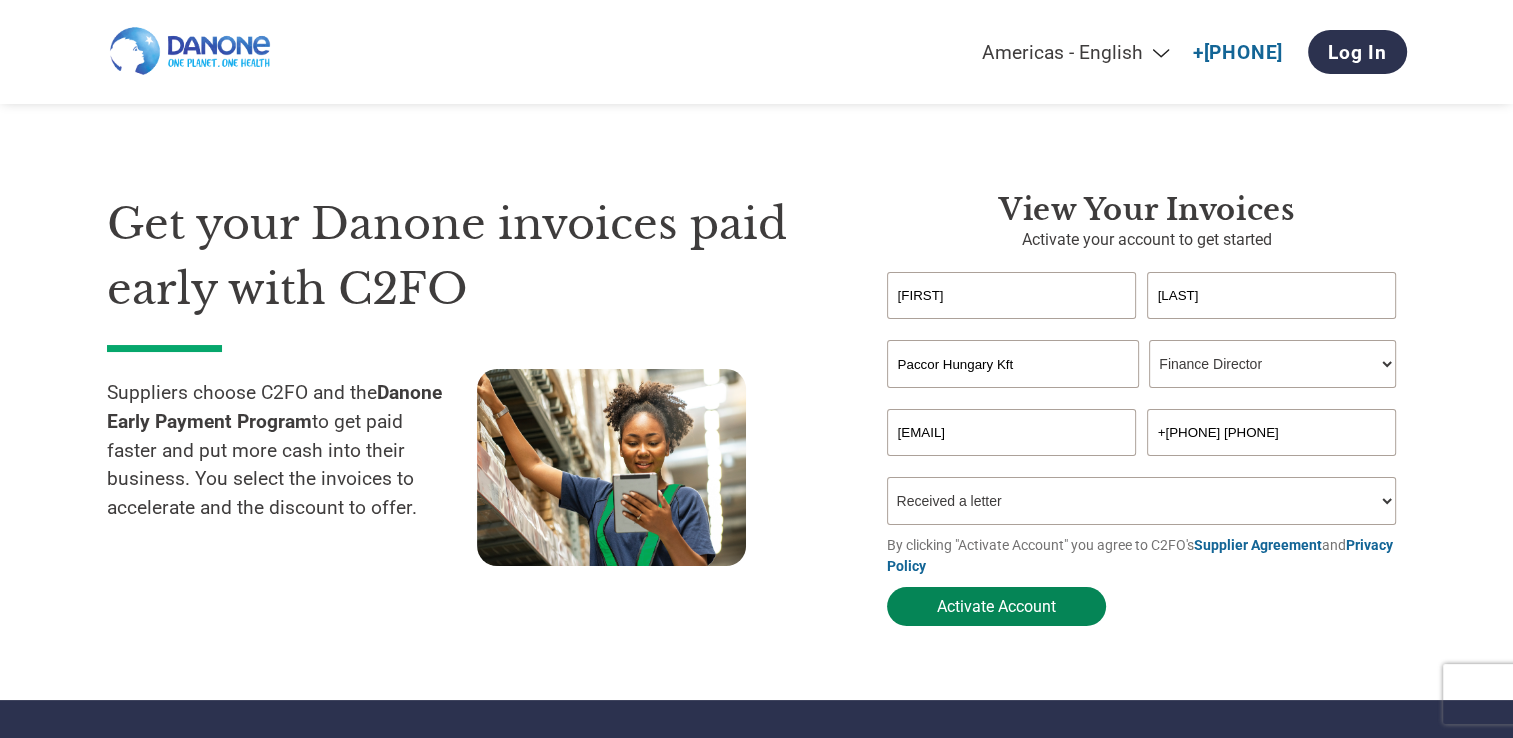 click on "Activate Account" at bounding box center (996, 606) 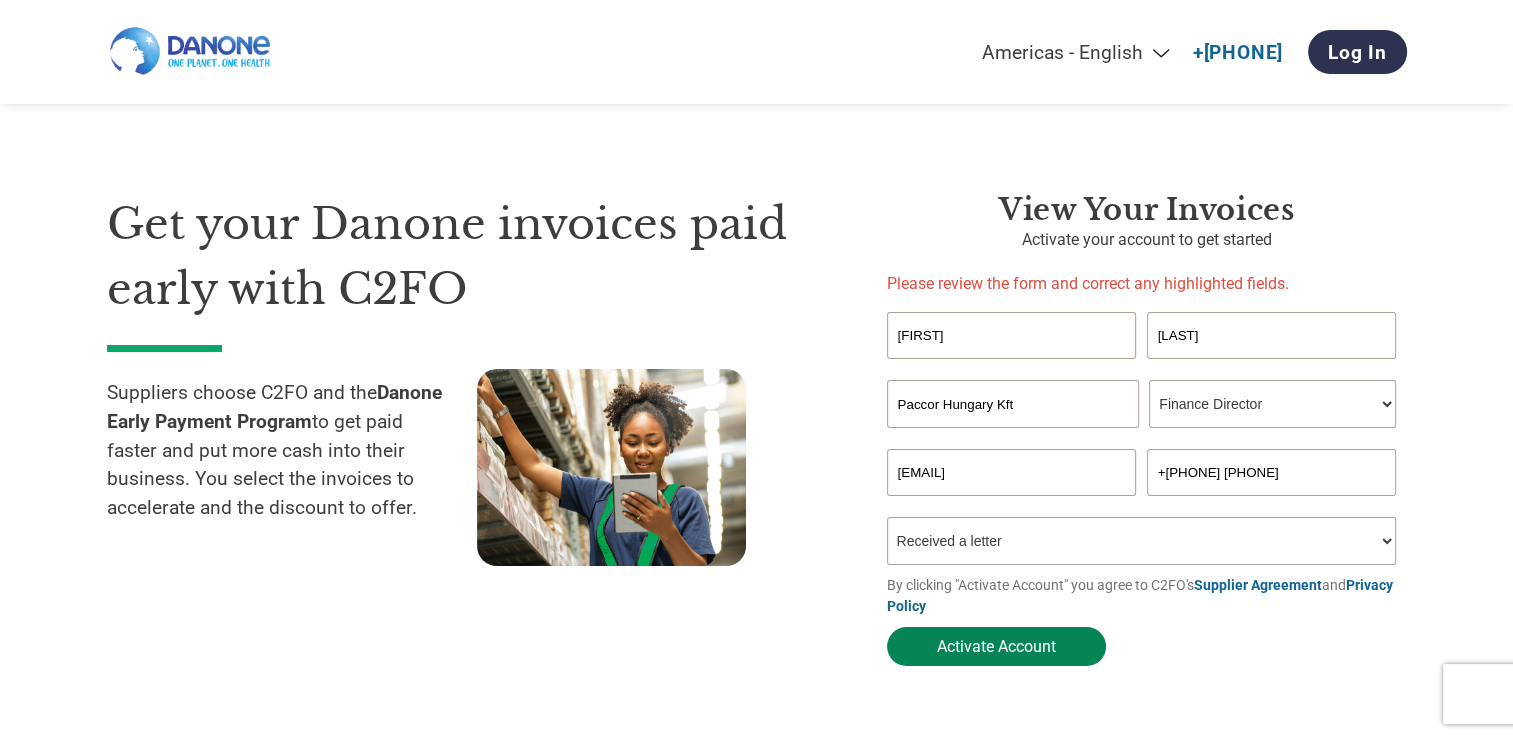 click on "Activate Account" at bounding box center [996, 646] 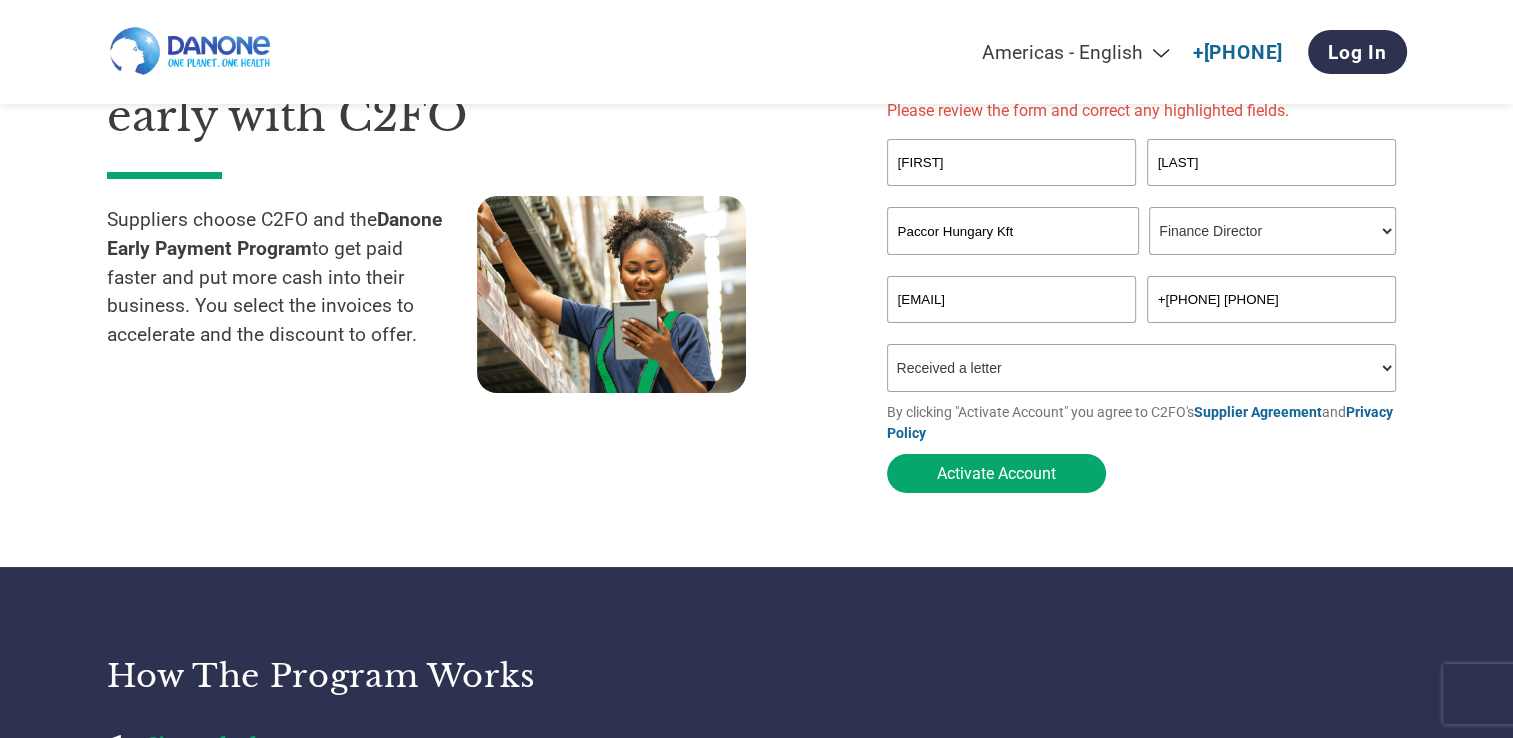 scroll, scrollTop: 2, scrollLeft: 0, axis: vertical 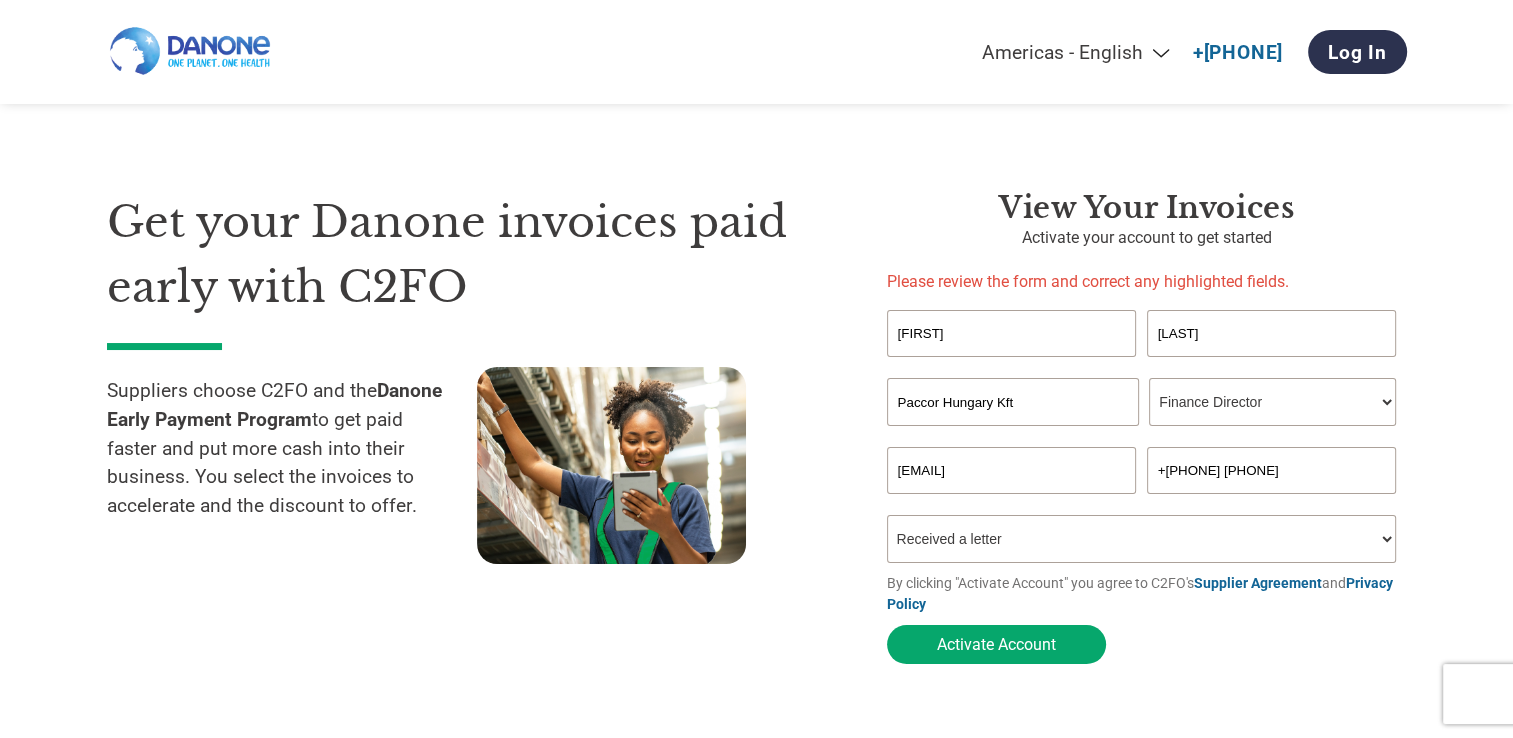 click on "View Your Invoices Activate your account to get started Please review the form and correct any highlighted fields. [FIRST] [LAST] Invalid first name or first name is too long Invalid last name or last name is too long Paccor Hungary Kft Your role* CFO Controller Credit Manager Finance Director Treasurer CEO President Owner/Founder Accounting Bookkeeper Accounts Receivable Office Manager Other Invalid company name or company name is too long [EMAIL] +[PHONE] Inavlid Email Address Inavlid Phone Number How did you hear about the program? Received a letter Email Social Media Online Search Family/Friend/Acquaintance At an event Other By clicking "Activate Account" you agree to C2FO's Supplier Agreement and Privacy Policy Activate Account" at bounding box center (1147, 432) 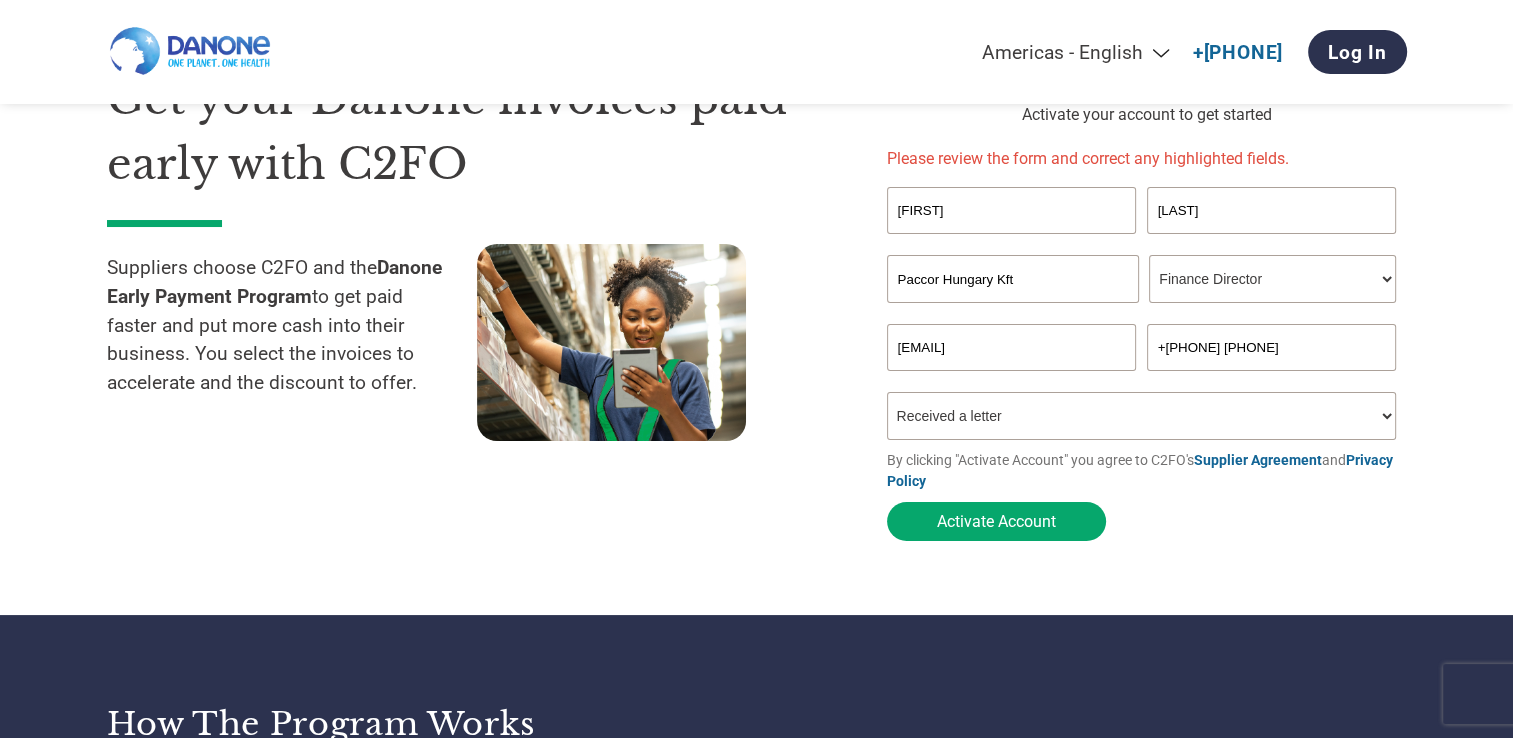scroll, scrollTop: 122, scrollLeft: 0, axis: vertical 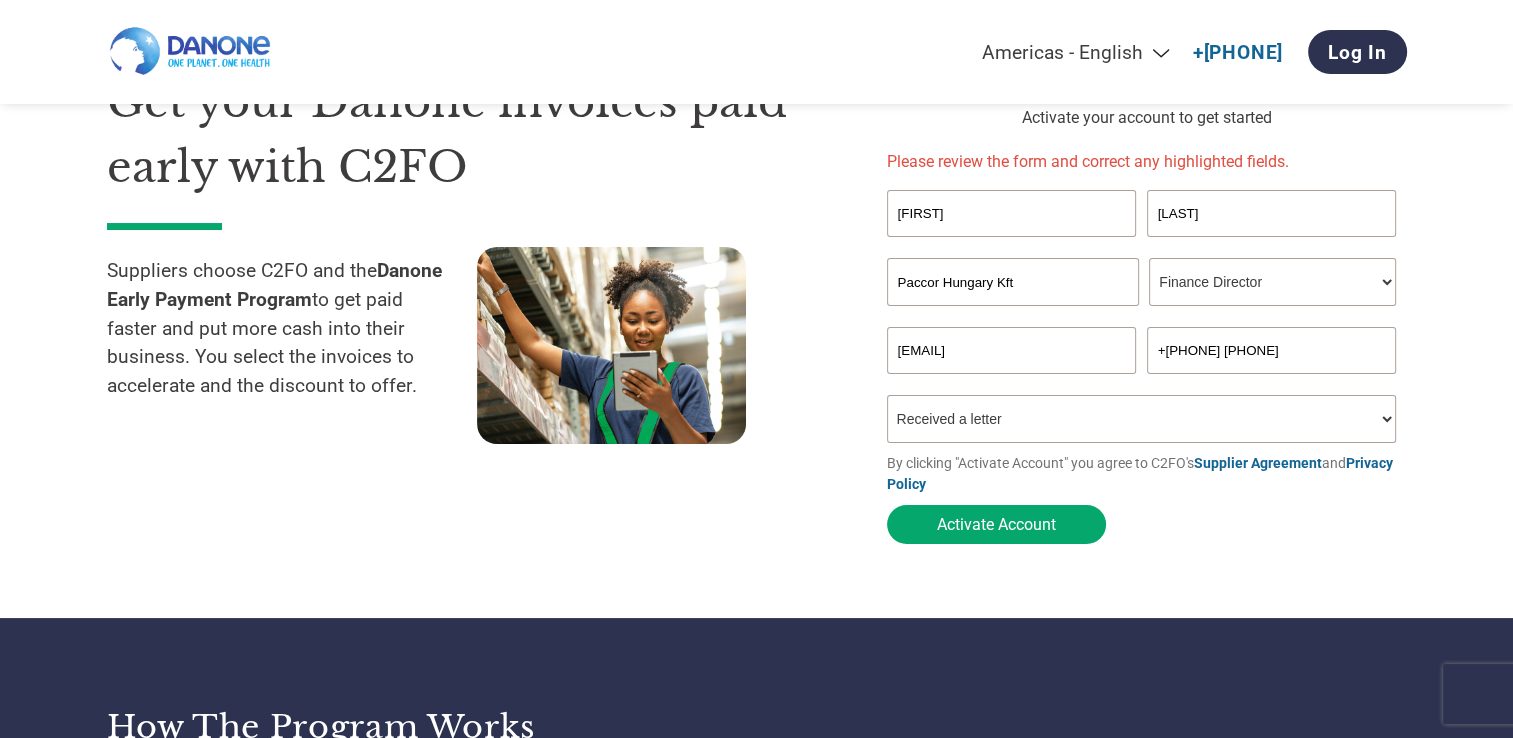 click on "+[PHONE] [PHONE]" at bounding box center [1272, 350] 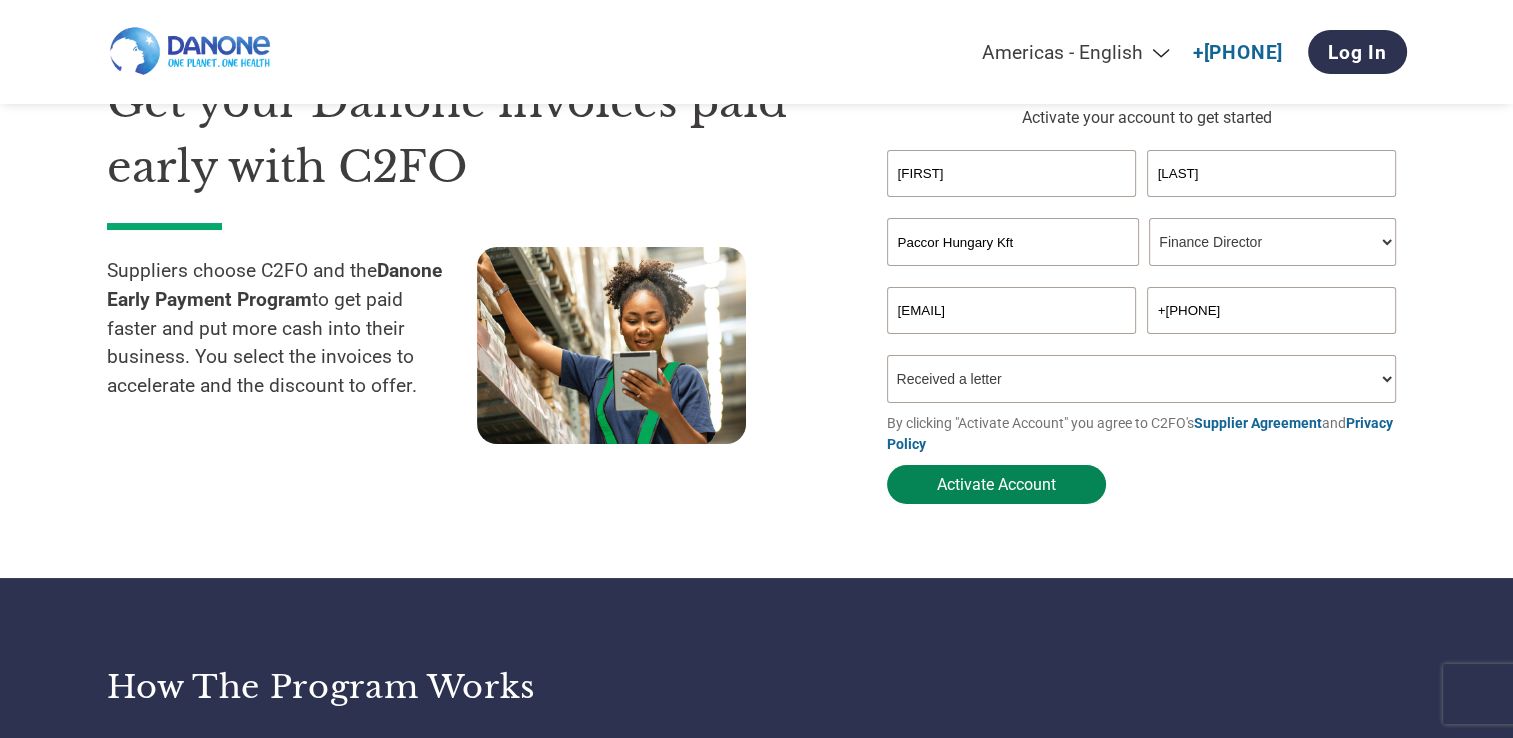 type on "+[PHONE]" 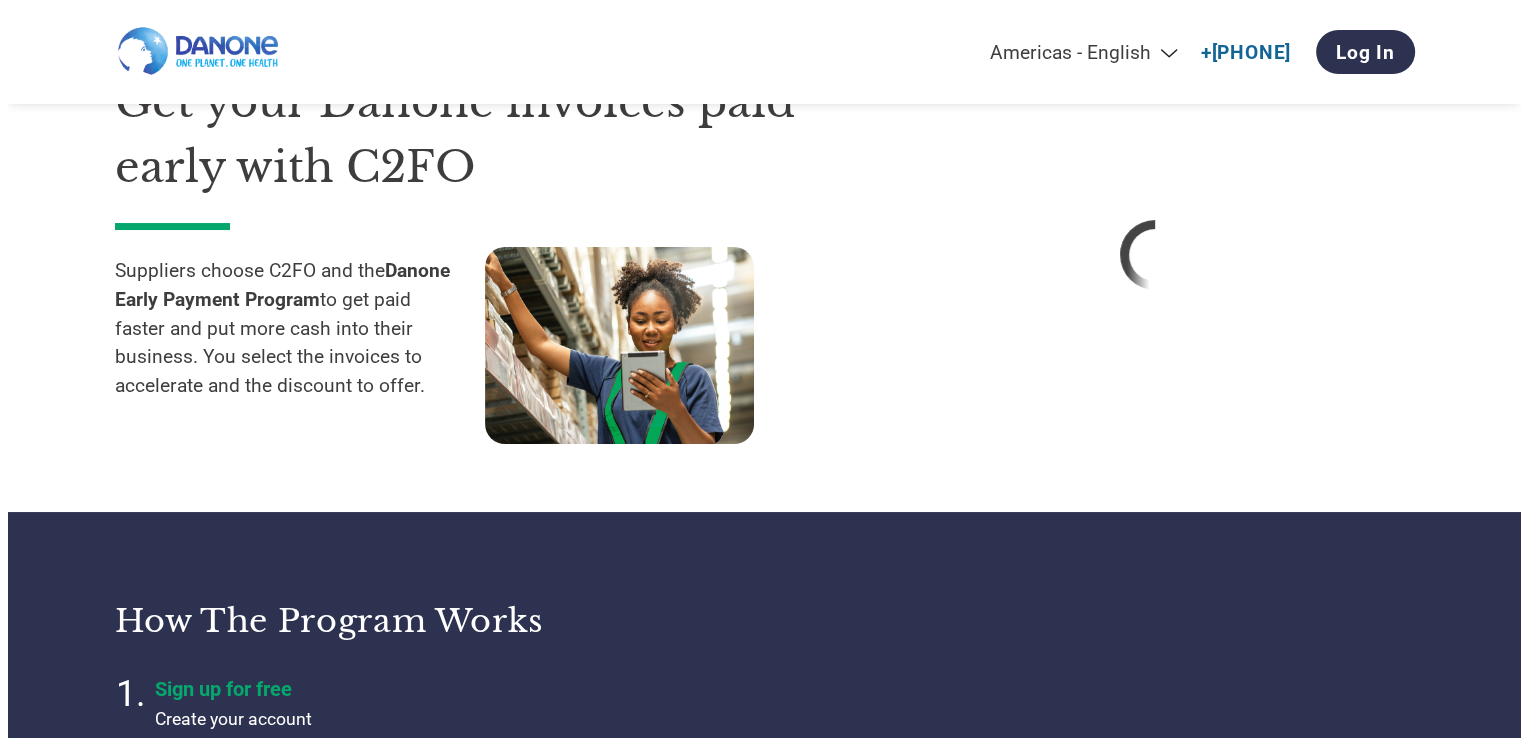 scroll, scrollTop: 0, scrollLeft: 0, axis: both 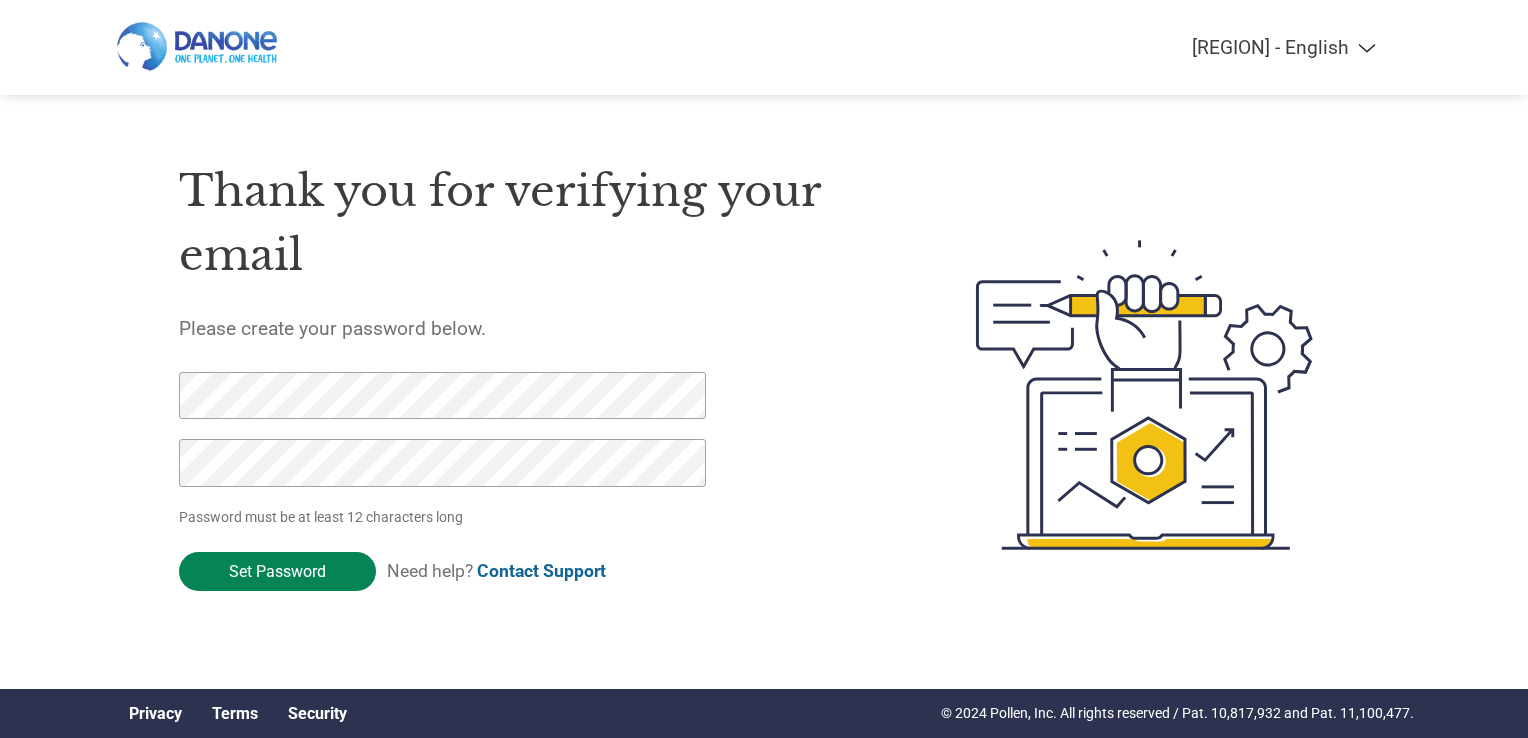 click on "Set Password" 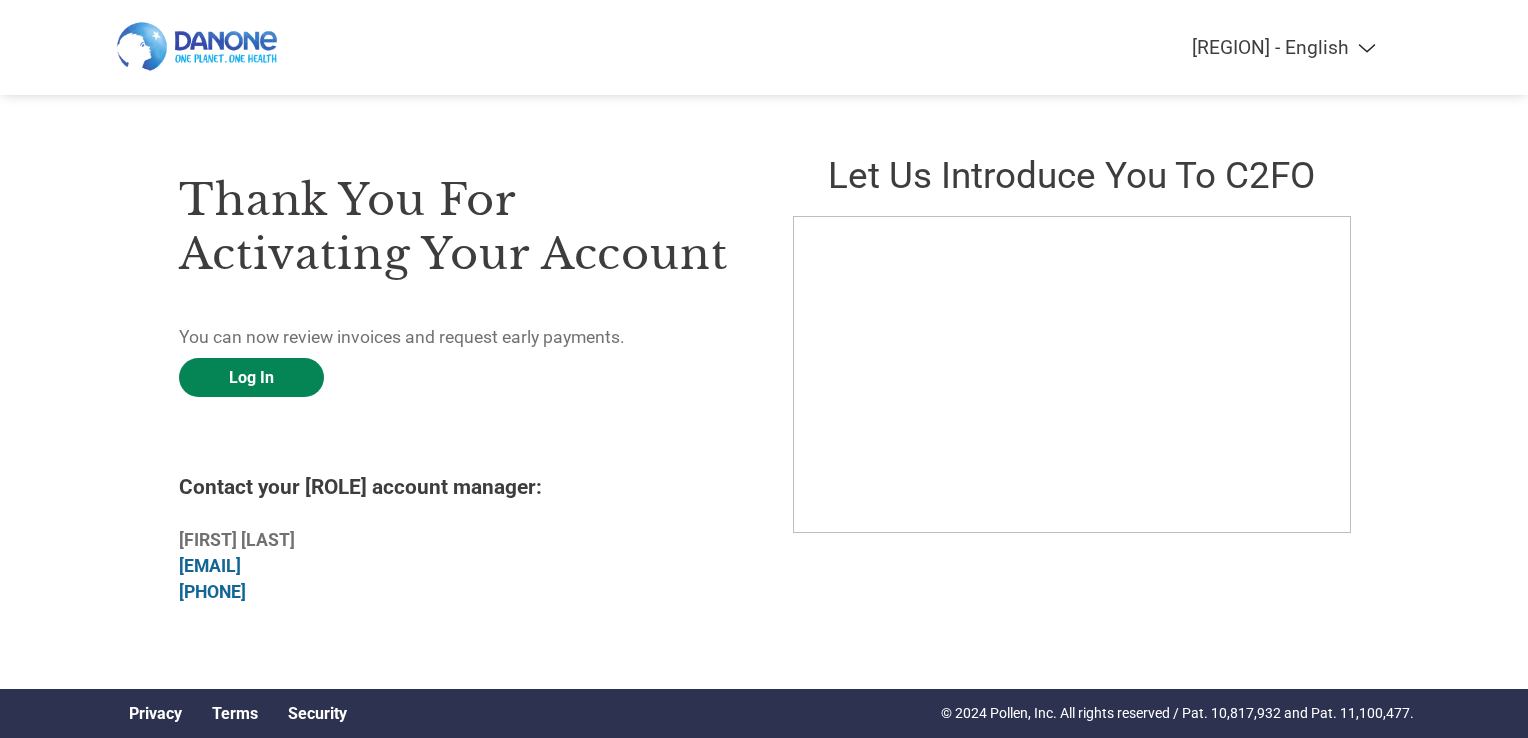 click on "Log In" at bounding box center (251, 377) 